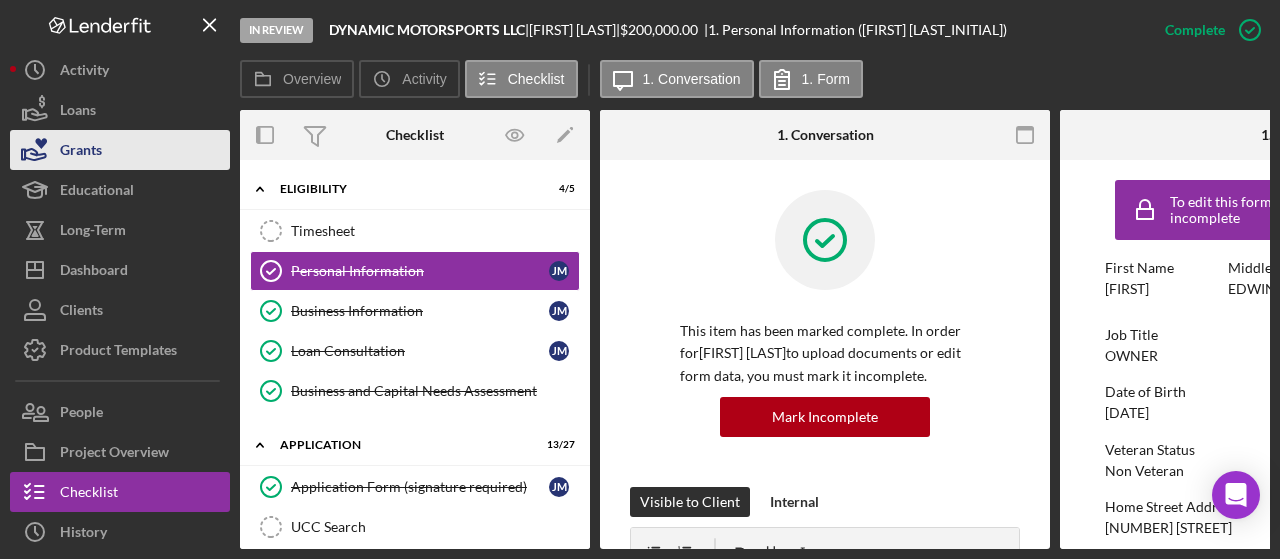 scroll, scrollTop: 0, scrollLeft: 0, axis: both 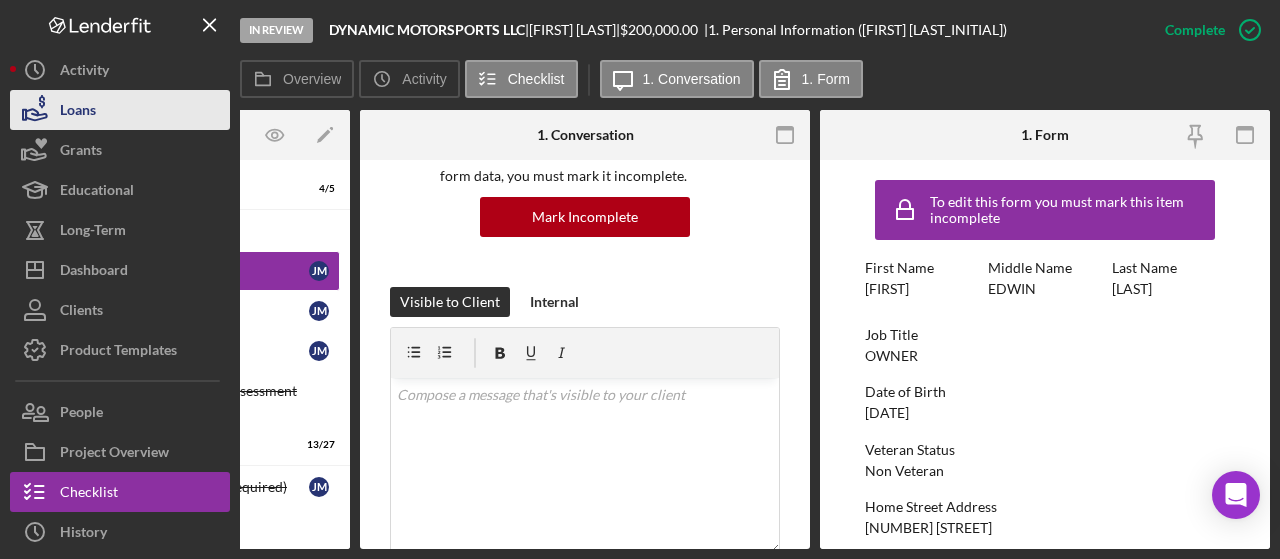 click on "Loans" at bounding box center (120, 110) 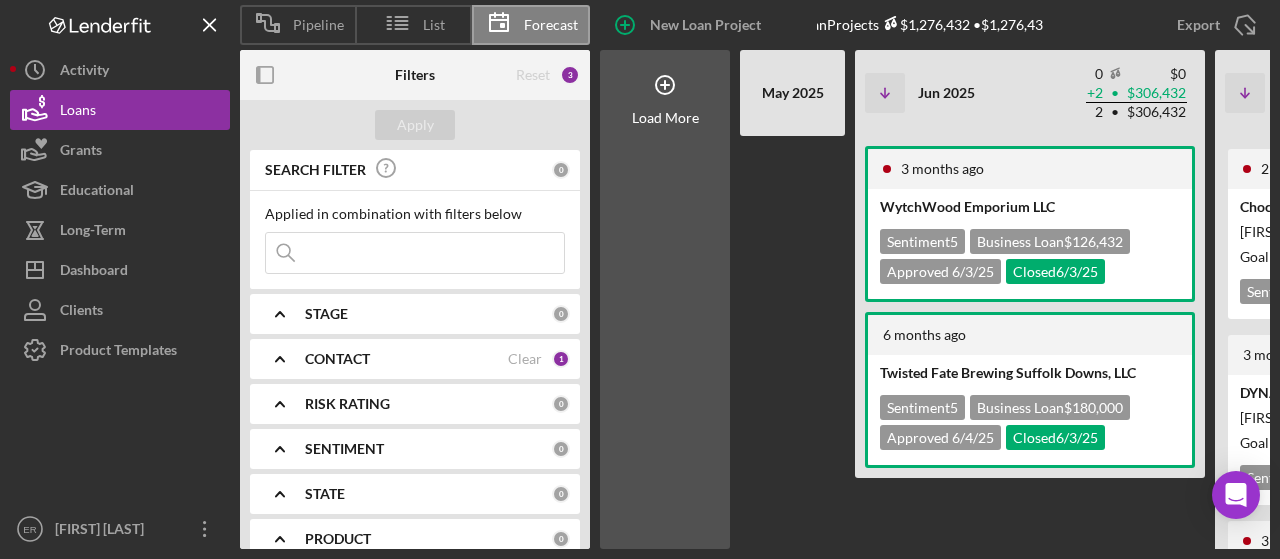 scroll, scrollTop: 0, scrollLeft: 925, axis: horizontal 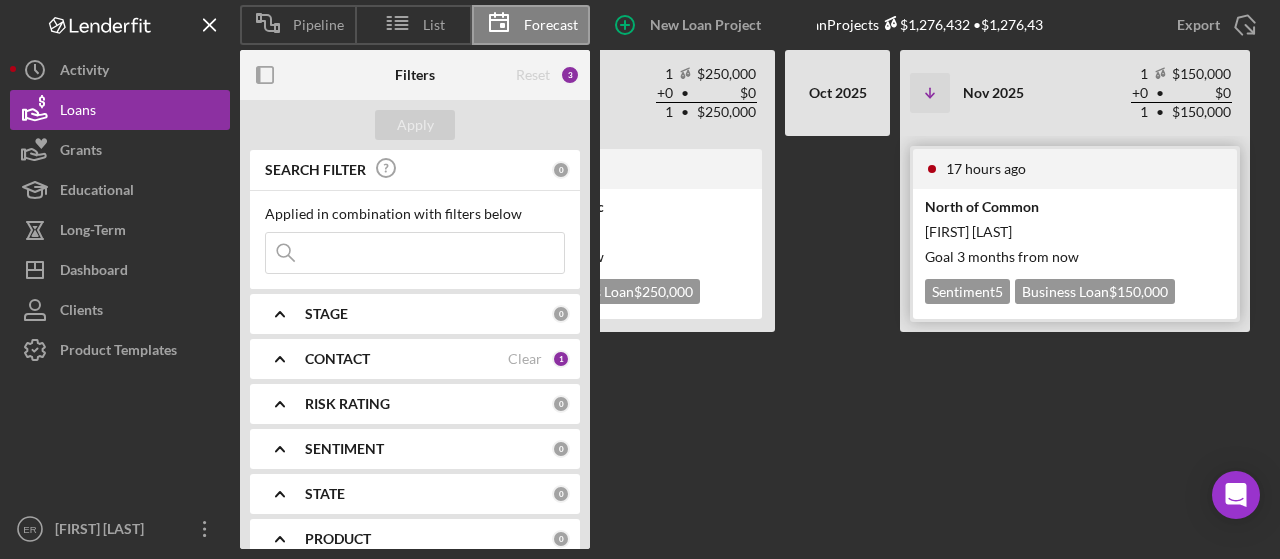 click on "17 hours ago" at bounding box center [1075, 169] 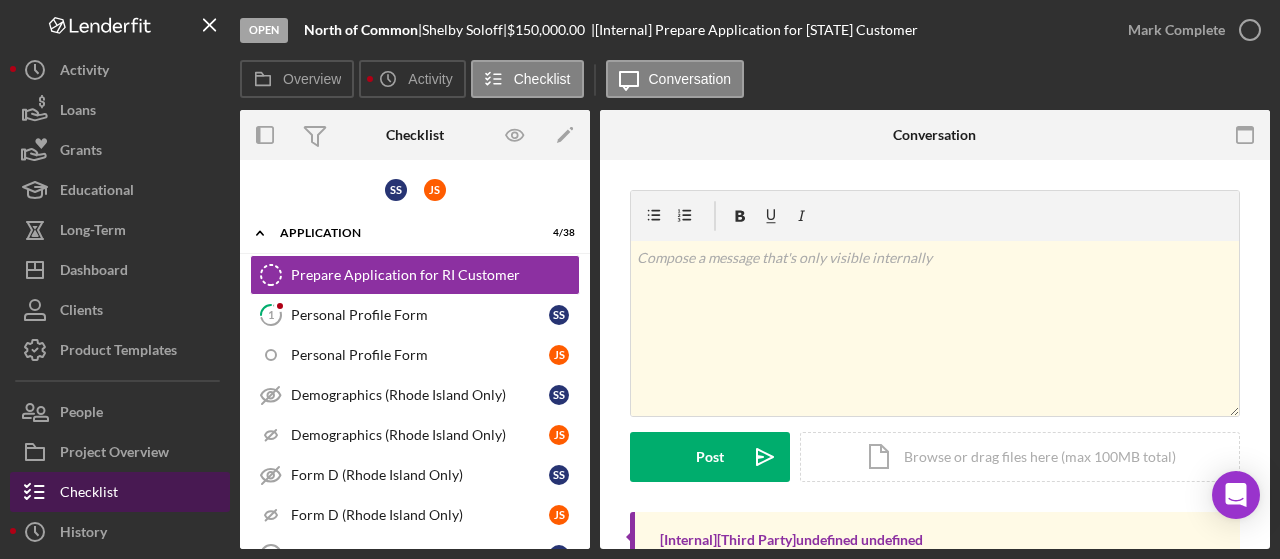 scroll, scrollTop: 122, scrollLeft: 0, axis: vertical 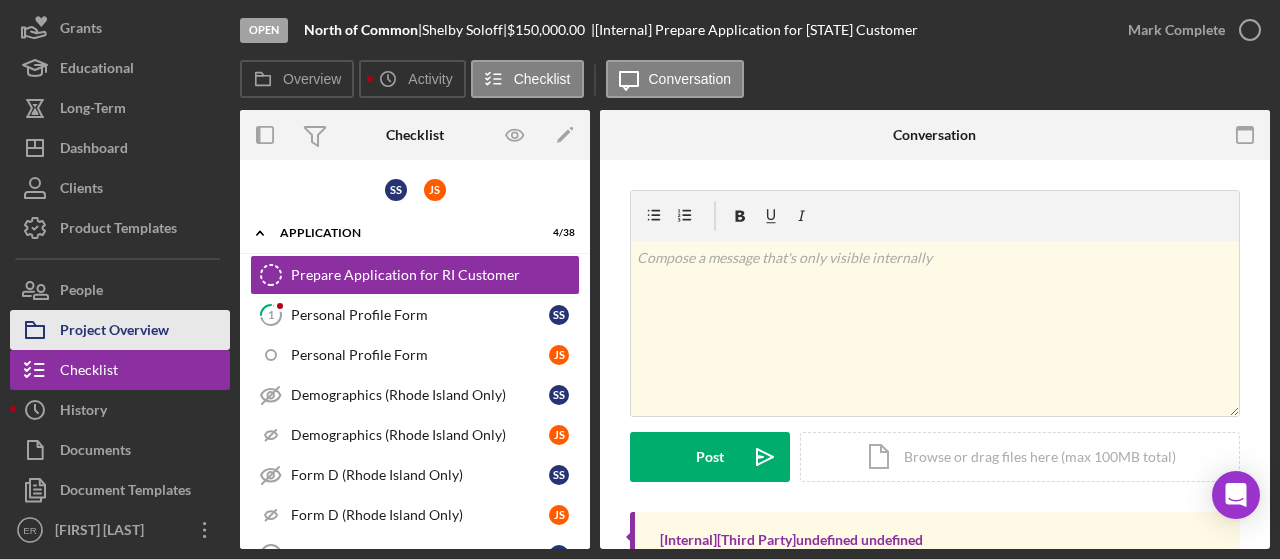 click on "Project Overview" at bounding box center [114, 332] 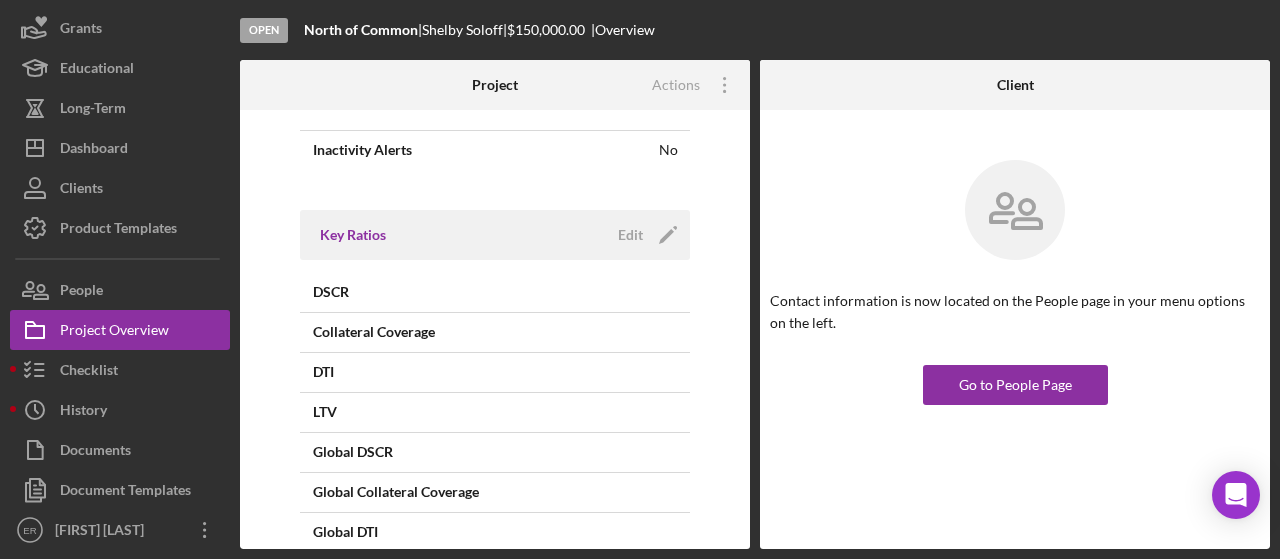 scroll, scrollTop: 600, scrollLeft: 0, axis: vertical 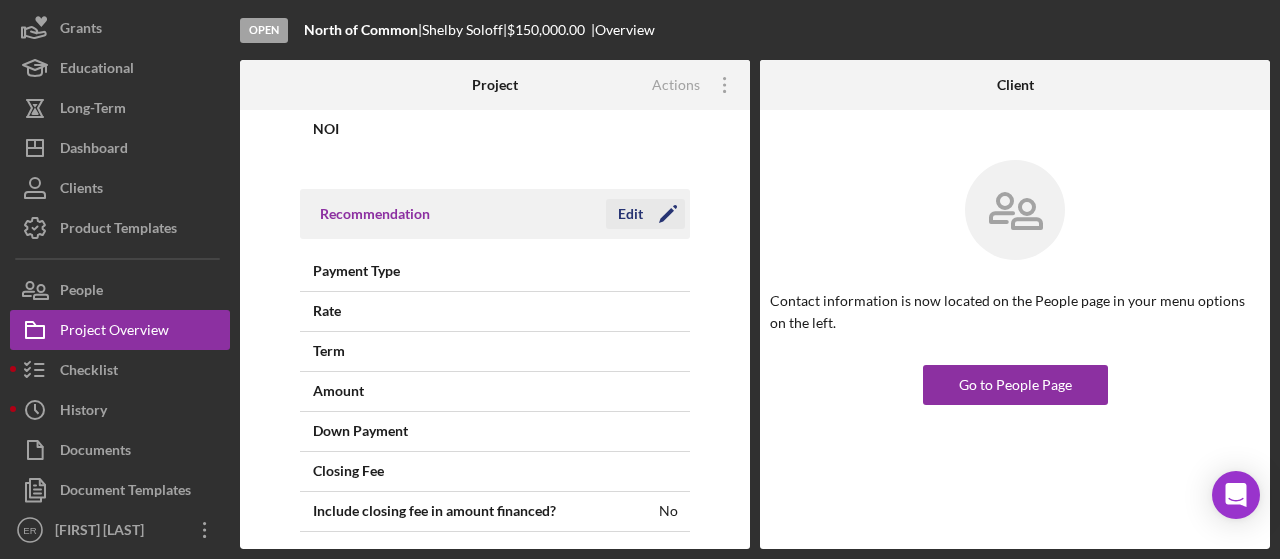 click on "Icon/Edit" 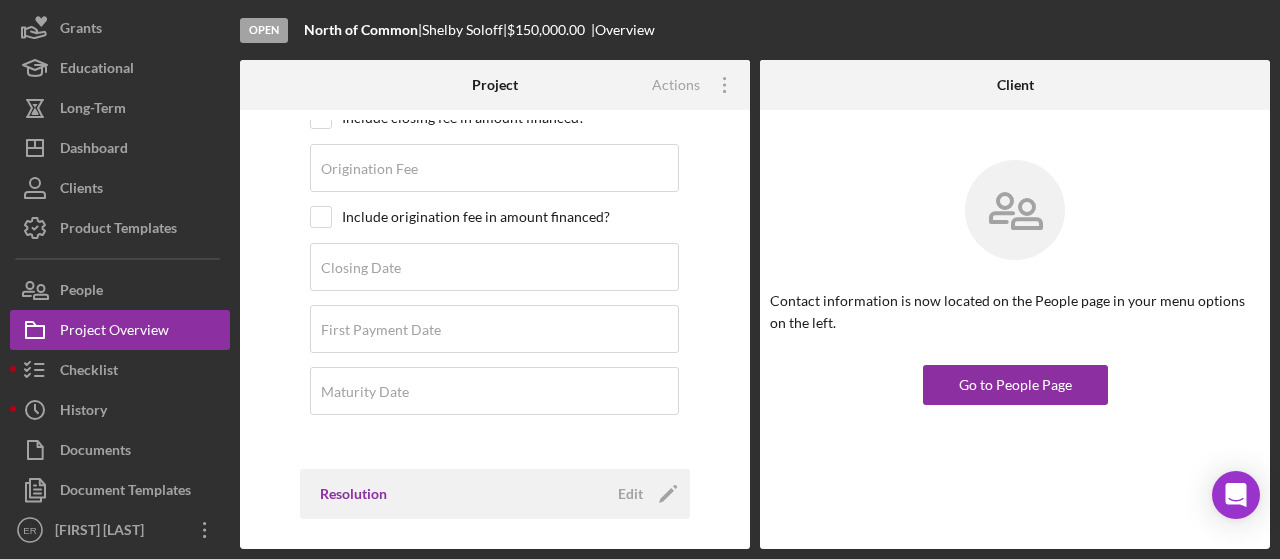 scroll, scrollTop: 1518, scrollLeft: 0, axis: vertical 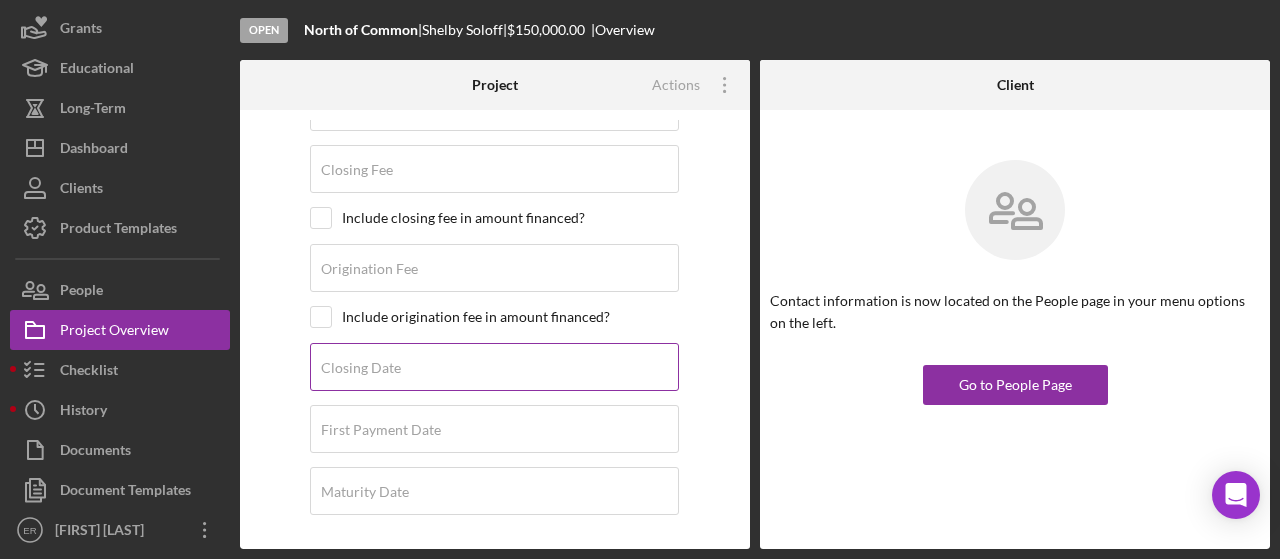 click on "Closing Date" at bounding box center [494, 367] 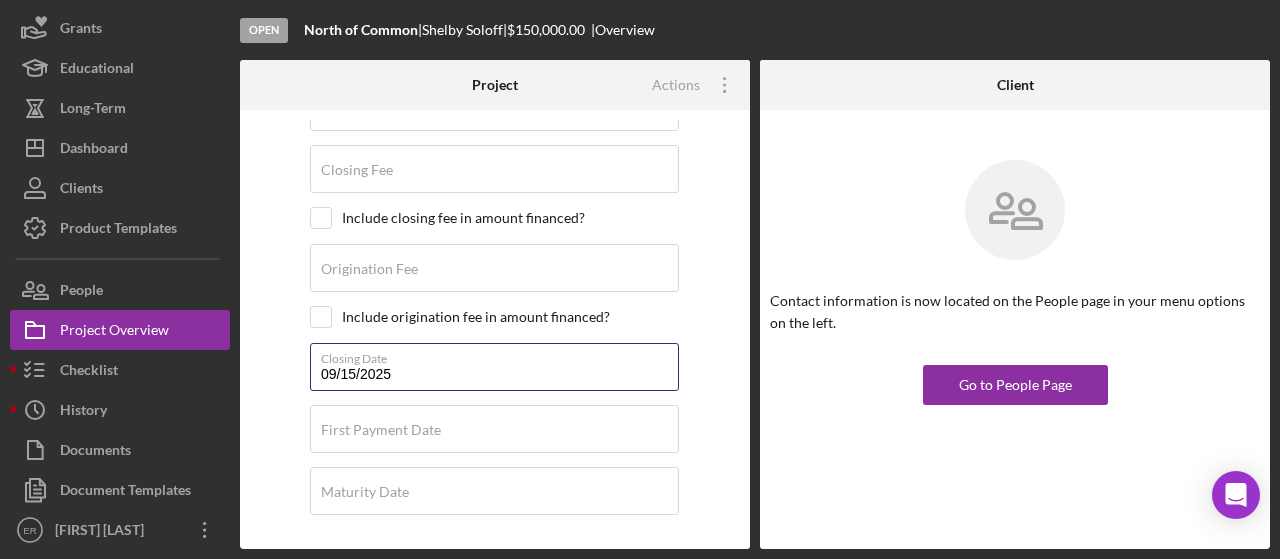 type on "09/15/2025" 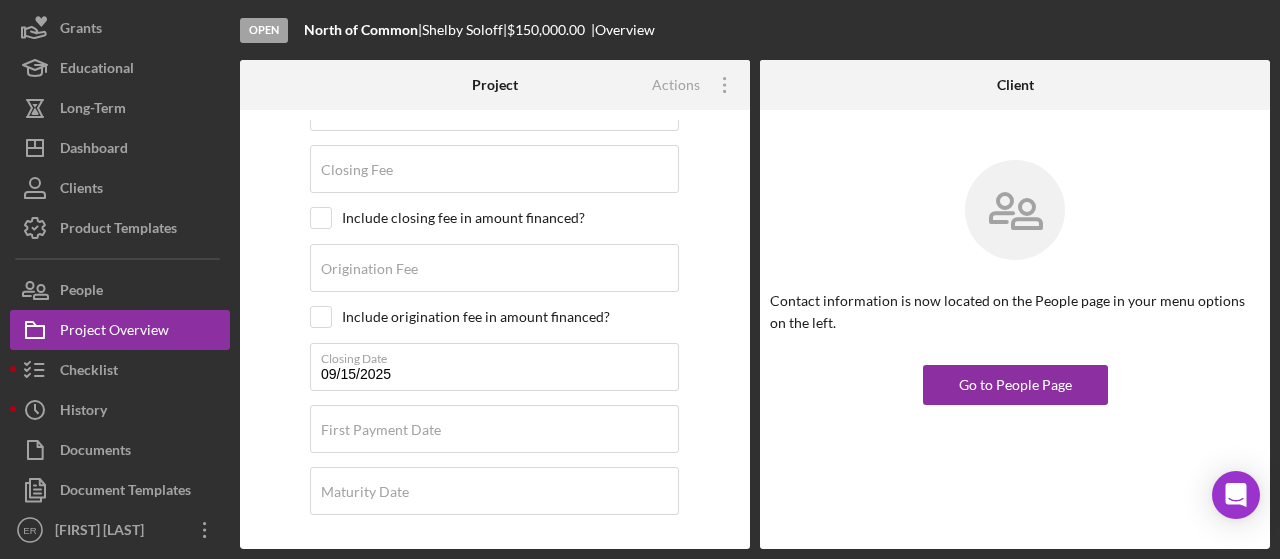 click on "Overview Edit Icon/Edit Status Ongoing Risk Rating Sentiment Rating 5 Product Business Loan Created Date 8/4/2025 Started Date 8/4/2025 Closing Goal 11/2/2025 Amount $150,000.00 Rate Term Contact Icon/User Photo ER Elsabel   [CITY] Account Executive Stage Open Weekly Status Update No Inactivity Alerts No Key Ratios Edit Icon/Edit DSCR Collateral Coverage DTI LTV Global DSCR Global Collateral Coverage Global DTI NOI Recommendation Cancel Save Payment Type Icon/Dropdown Arrow Rate Term (months) Amount Down Payment Closing Fee Include closing fee in amount financed? Origination Fee Include origination fee in amount financed? Closing Date 09/15/2025 First Payment Date Maturity Date Resolution Edit Icon/Edit Resolved On Resolution" at bounding box center (495, 329) 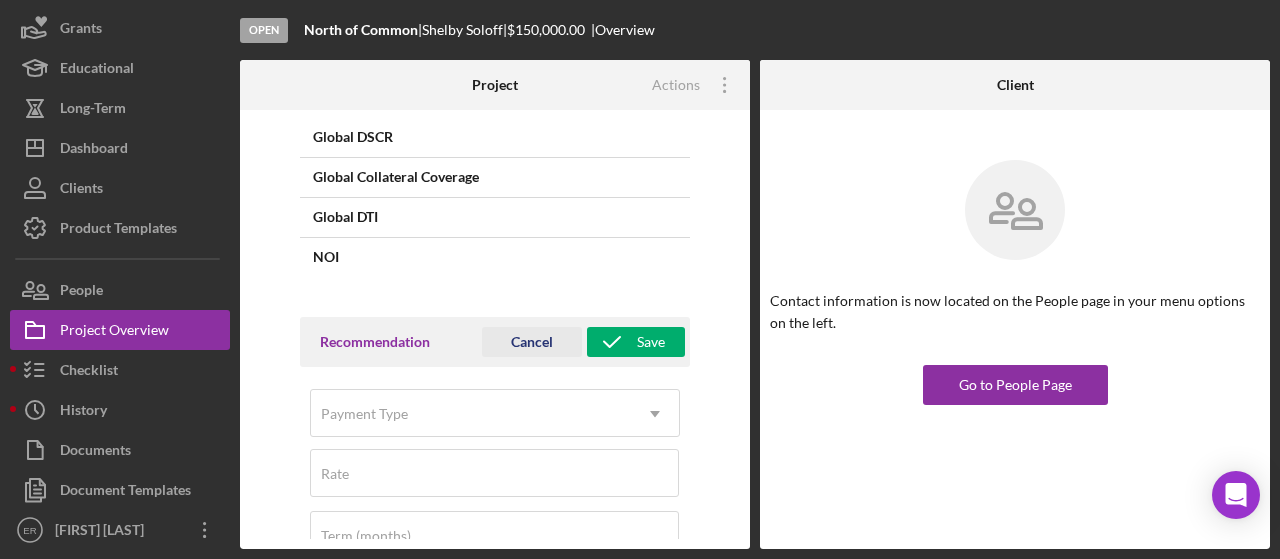 scroll, scrollTop: 954, scrollLeft: 0, axis: vertical 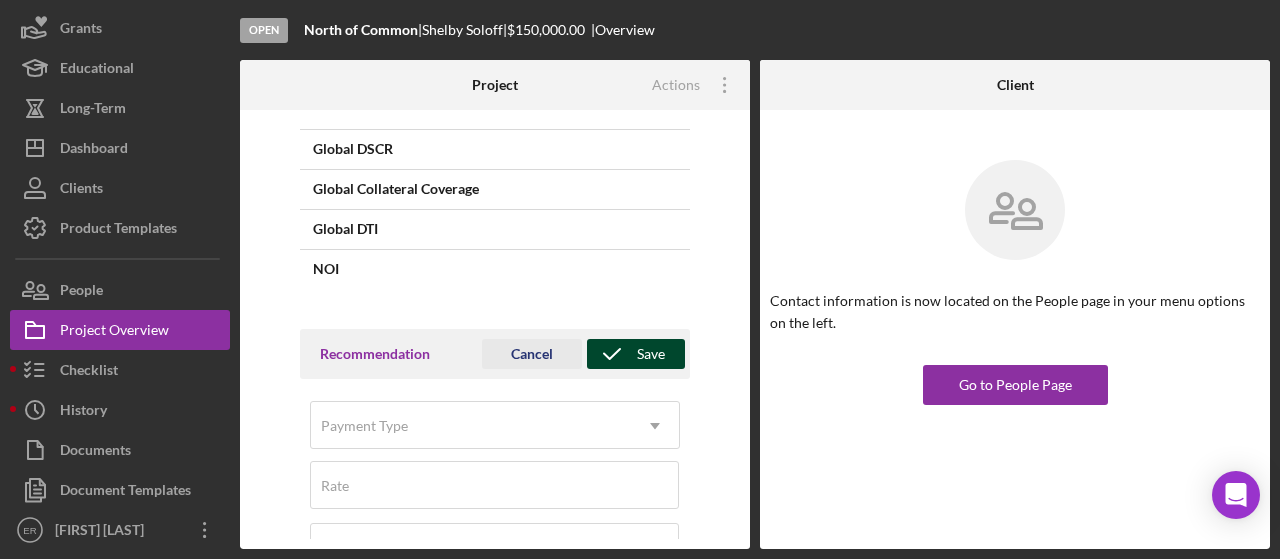 click on "Save" at bounding box center [651, 354] 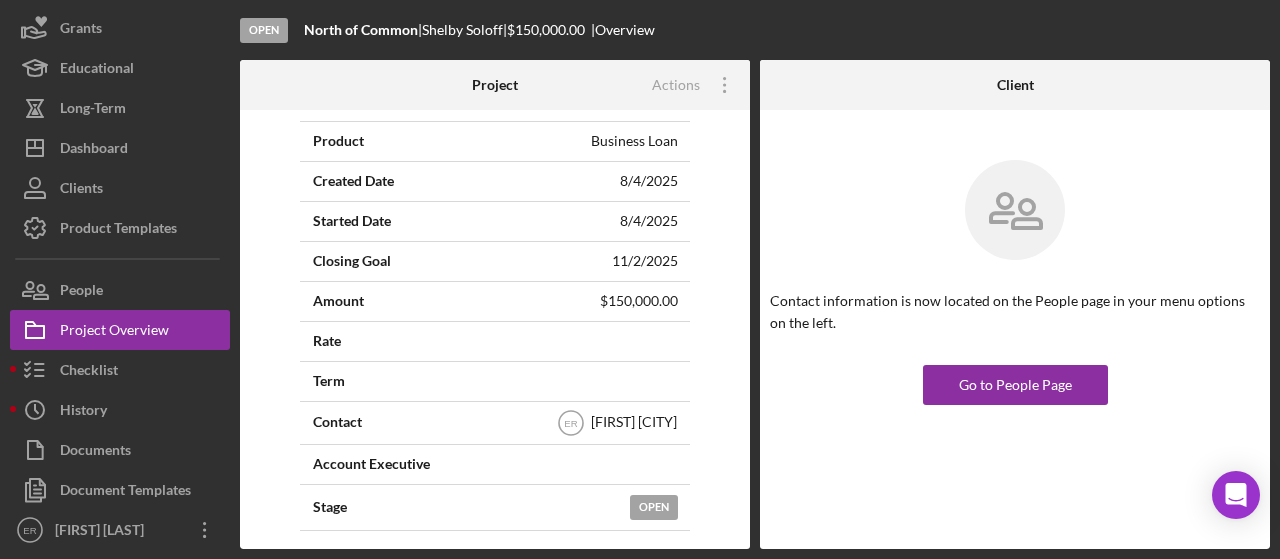 scroll, scrollTop: 245, scrollLeft: 0, axis: vertical 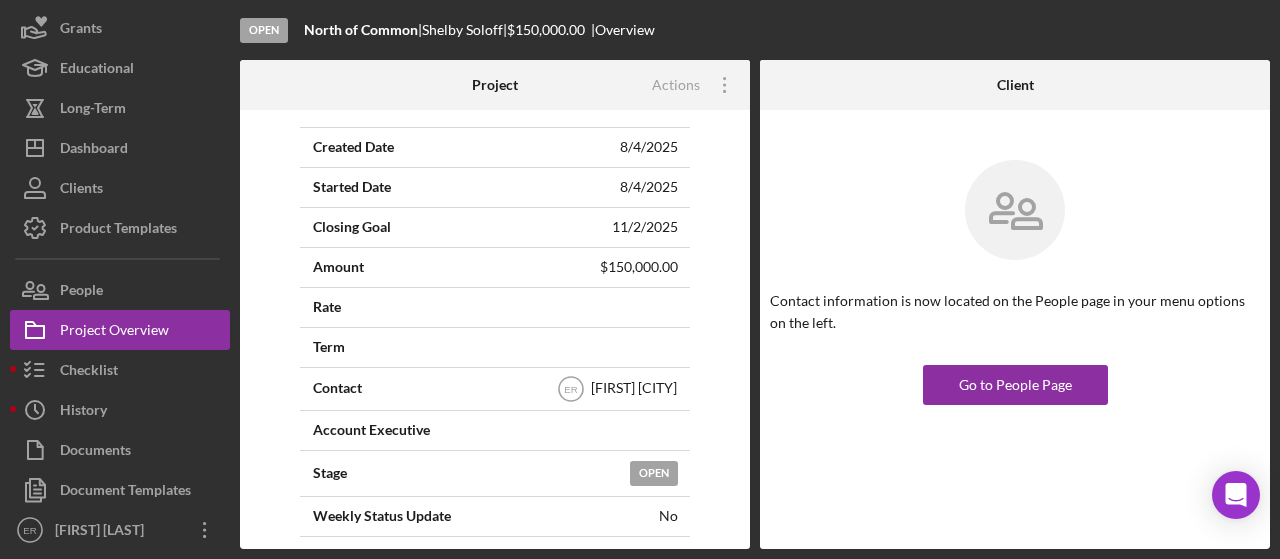 click on "11/2/2025" at bounding box center (579, 227) 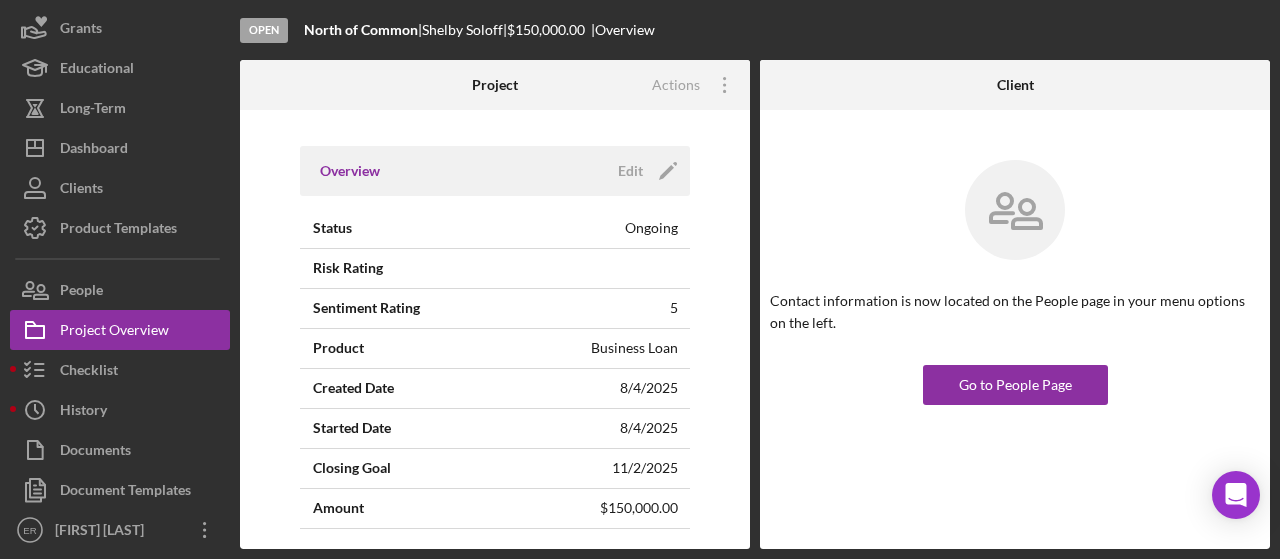 scroll, scrollTop: 0, scrollLeft: 0, axis: both 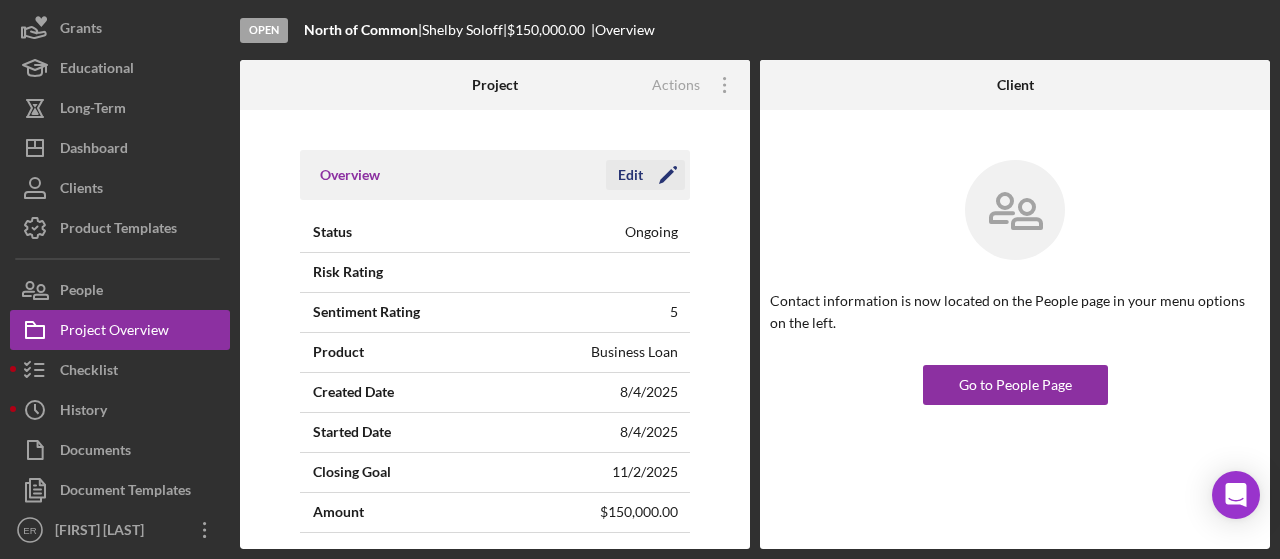 click 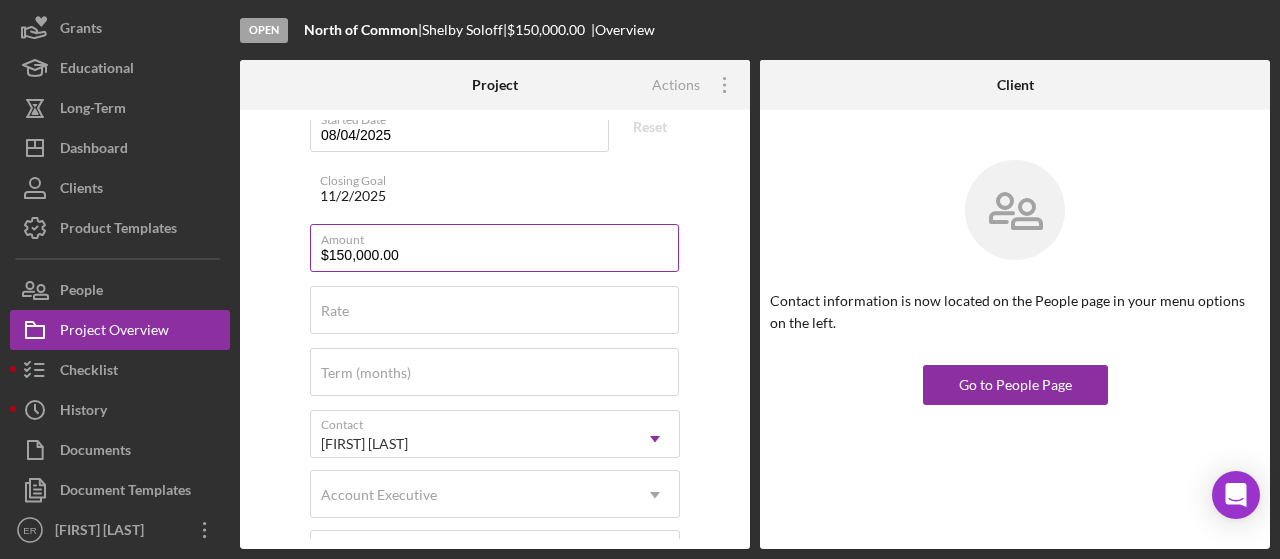 scroll, scrollTop: 200, scrollLeft: 0, axis: vertical 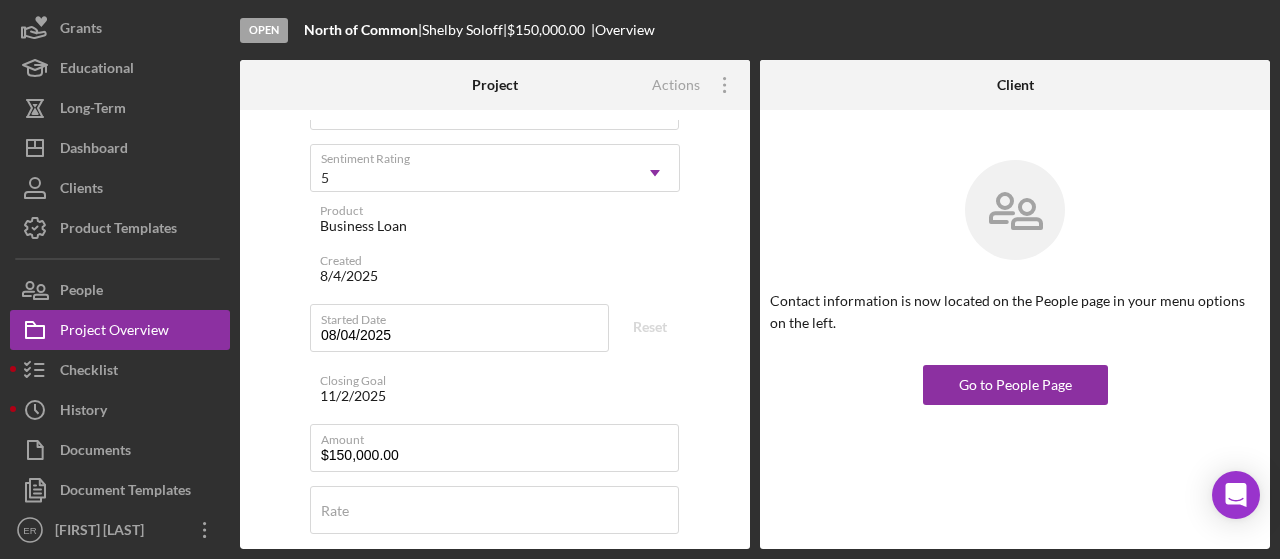 click on "11/2/2025" at bounding box center (353, 396) 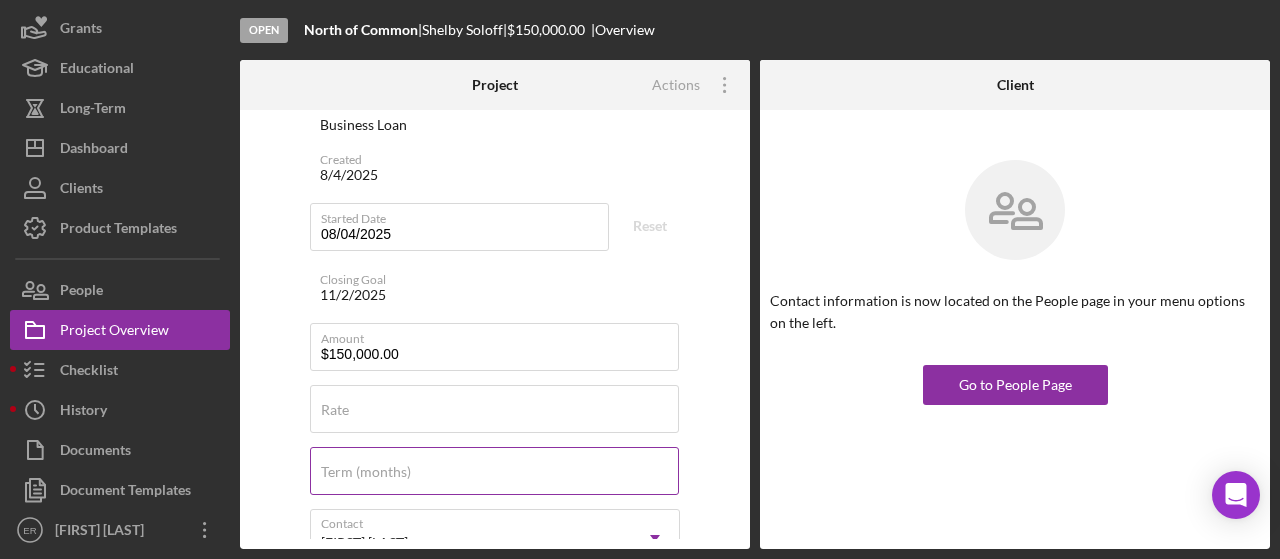scroll, scrollTop: 400, scrollLeft: 0, axis: vertical 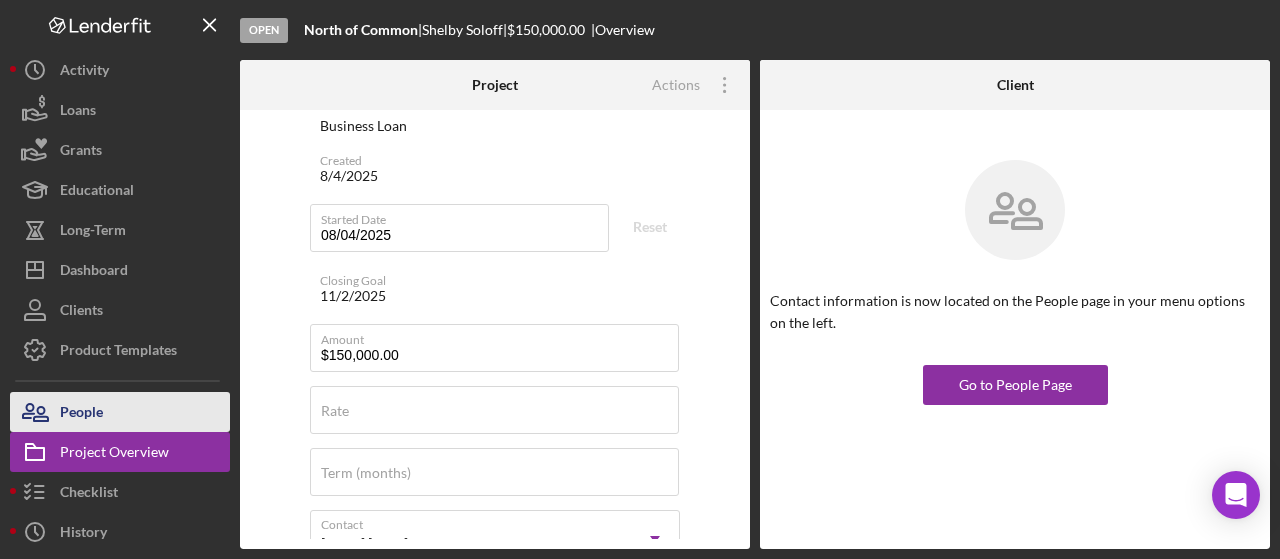 click on "People" at bounding box center [81, 414] 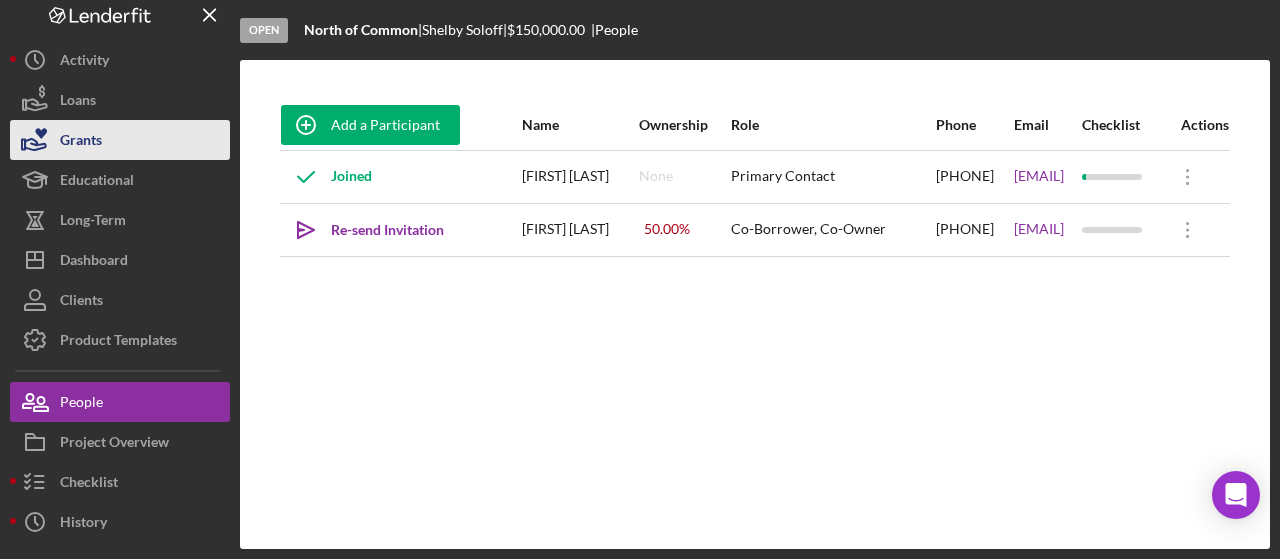scroll, scrollTop: 0, scrollLeft: 0, axis: both 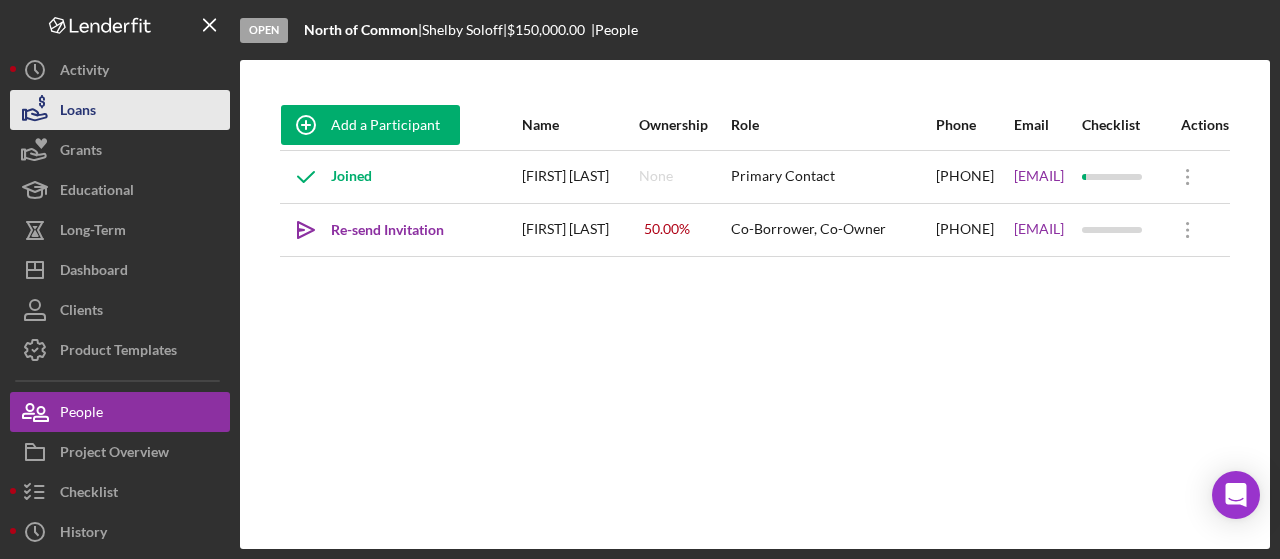 click on "Loans" at bounding box center [120, 110] 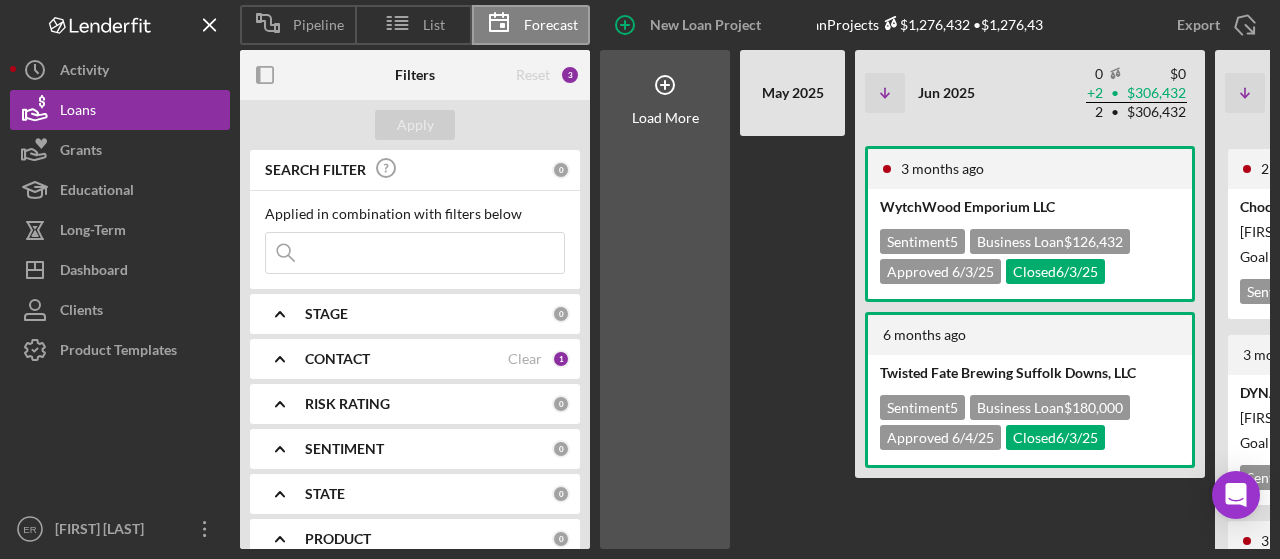 scroll, scrollTop: 0, scrollLeft: 925, axis: horizontal 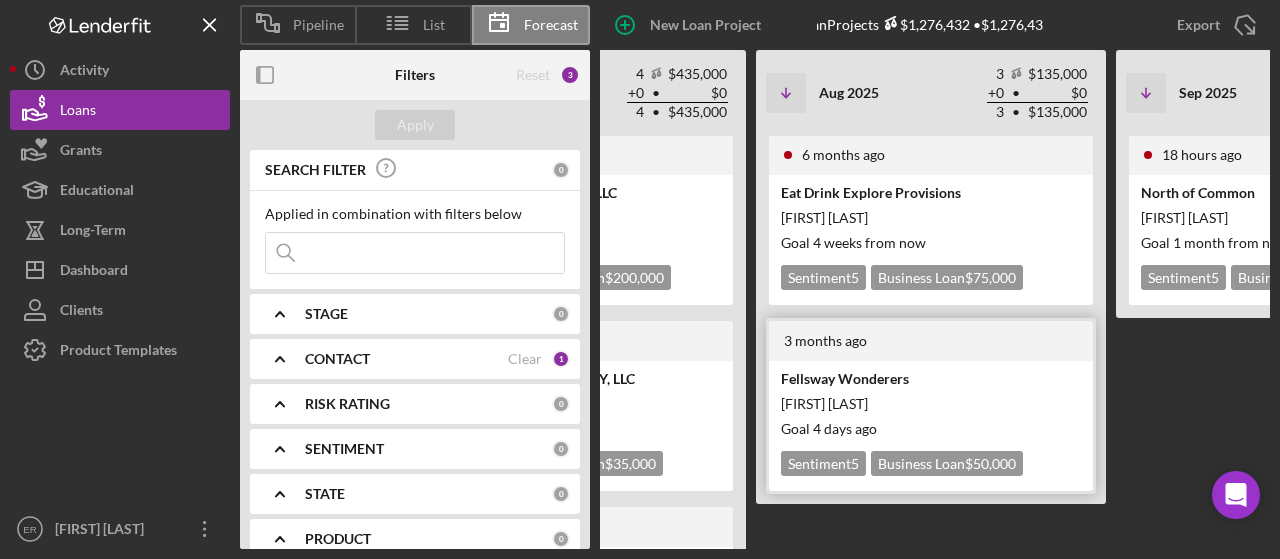 click on "Fellsway Wonderers" at bounding box center [929, 378] 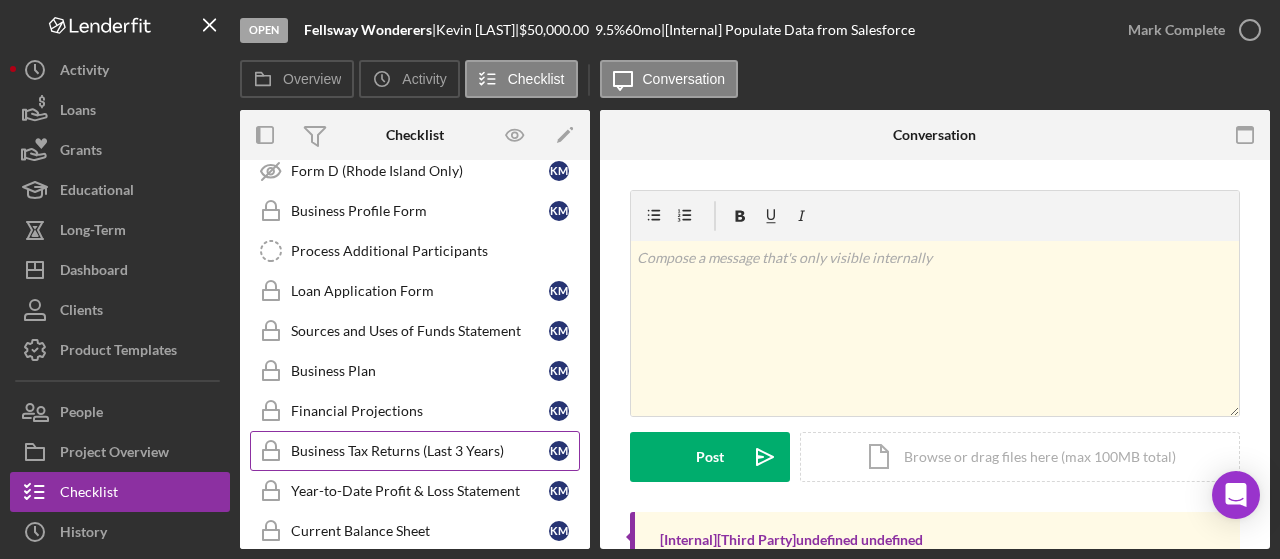scroll, scrollTop: 600, scrollLeft: 0, axis: vertical 